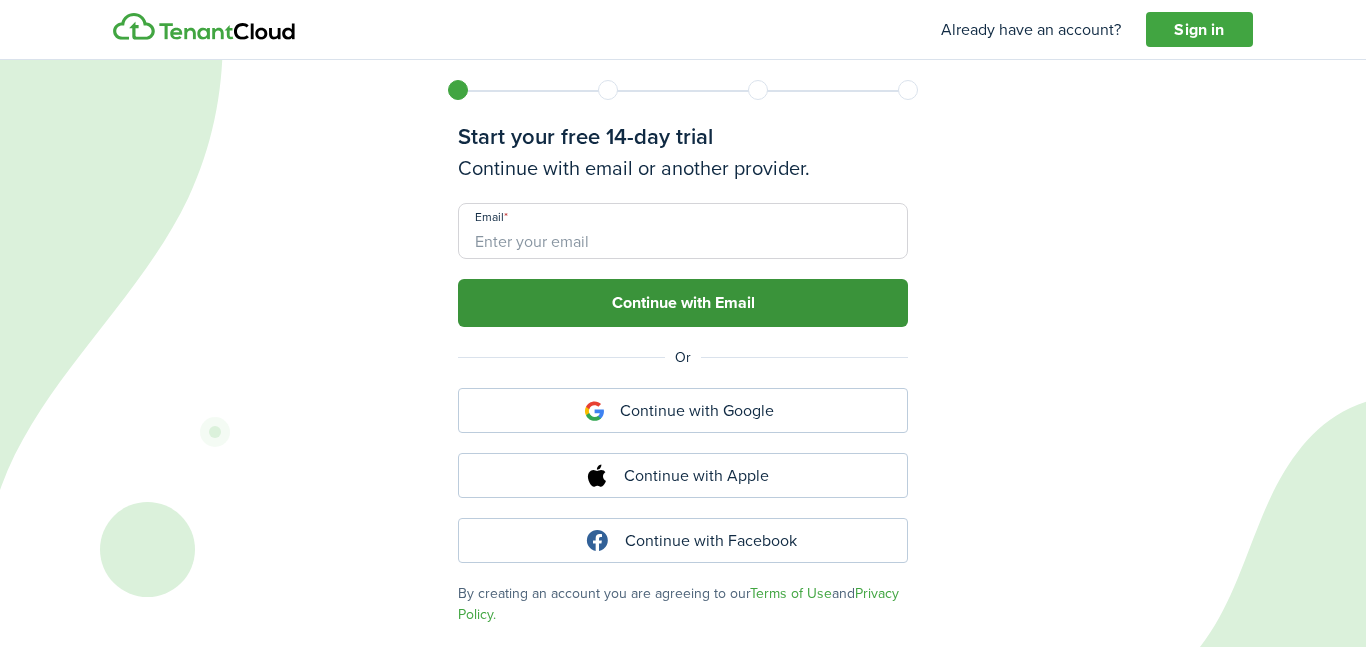 scroll, scrollTop: 0, scrollLeft: 0, axis: both 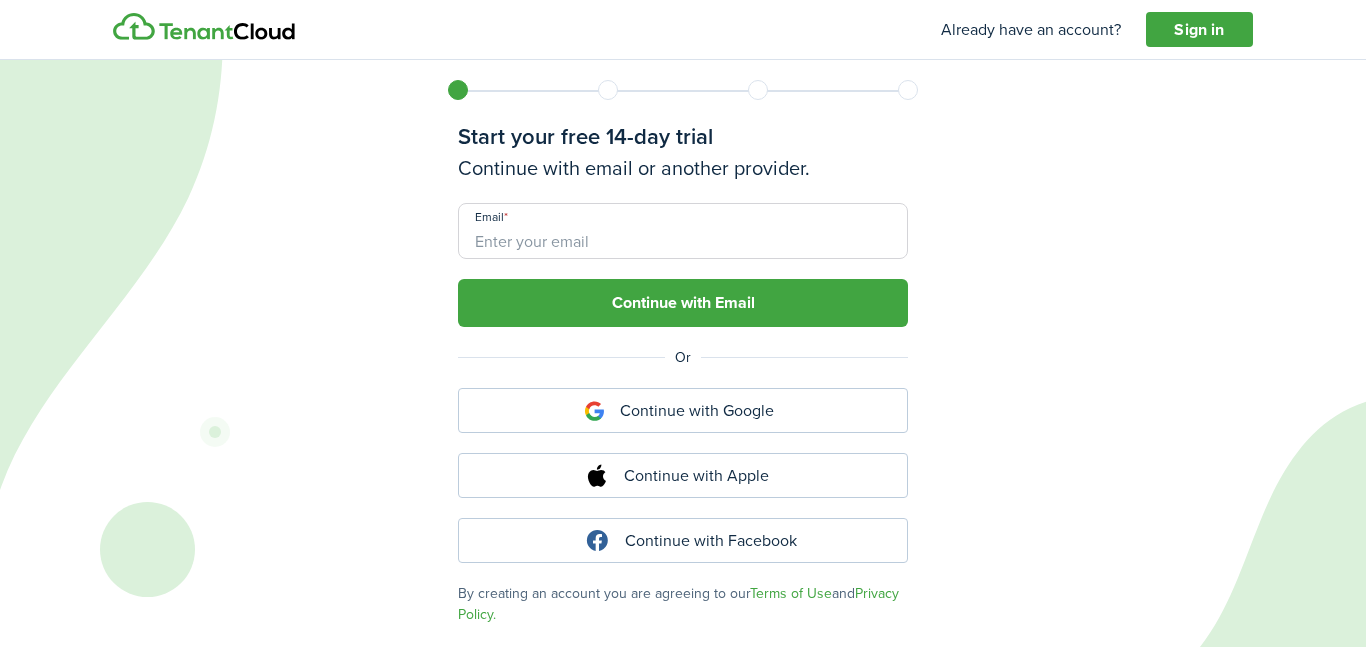 click on "Email" at bounding box center [683, 231] 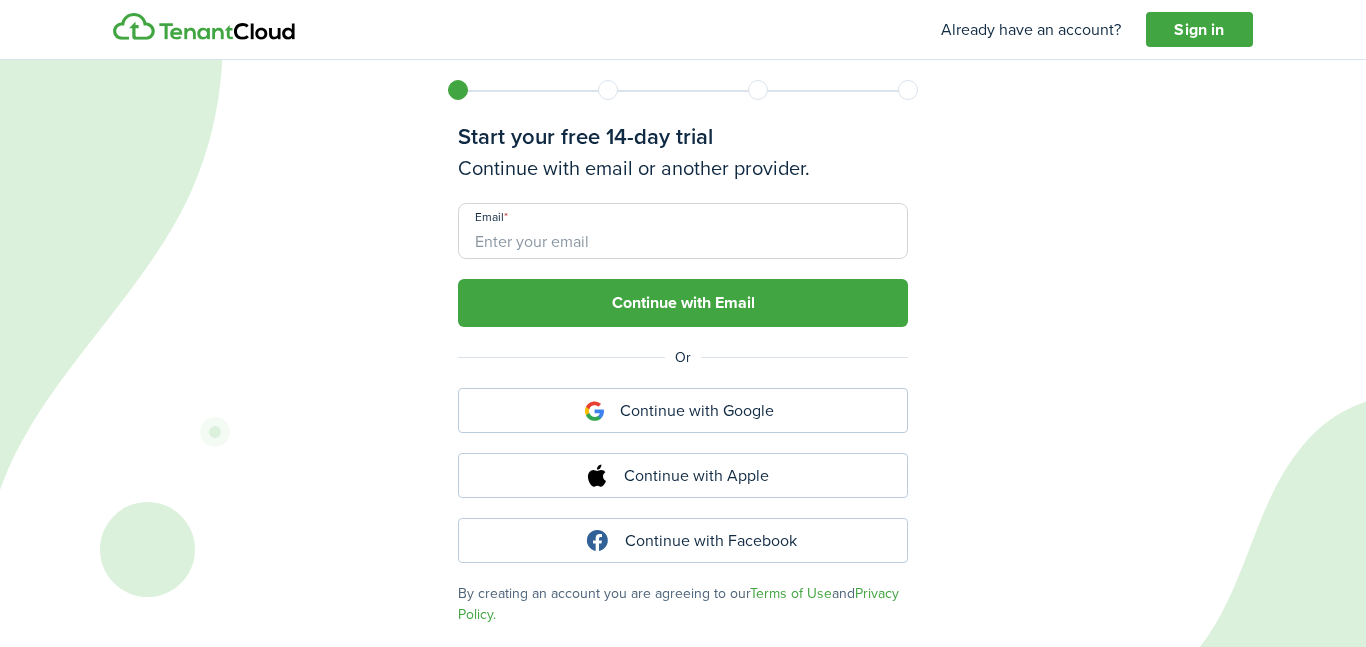 type on "[EMAIL]" 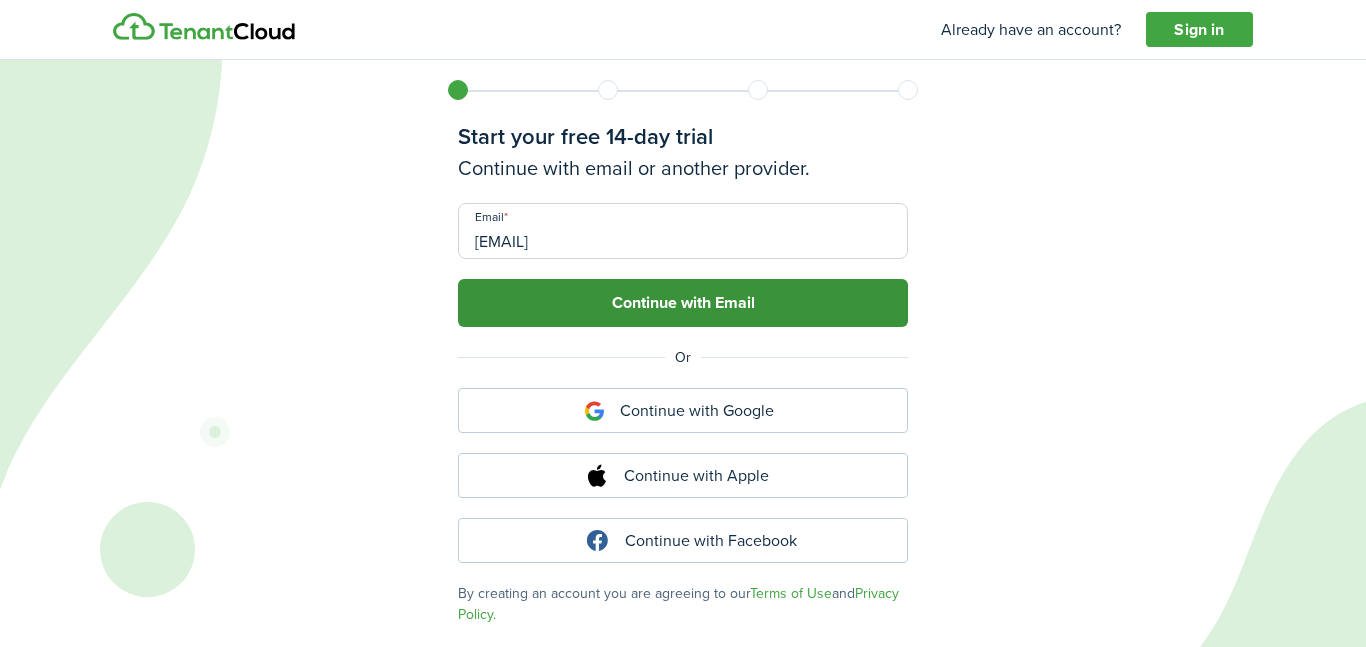 click on "Continue with Email" at bounding box center [683, 303] 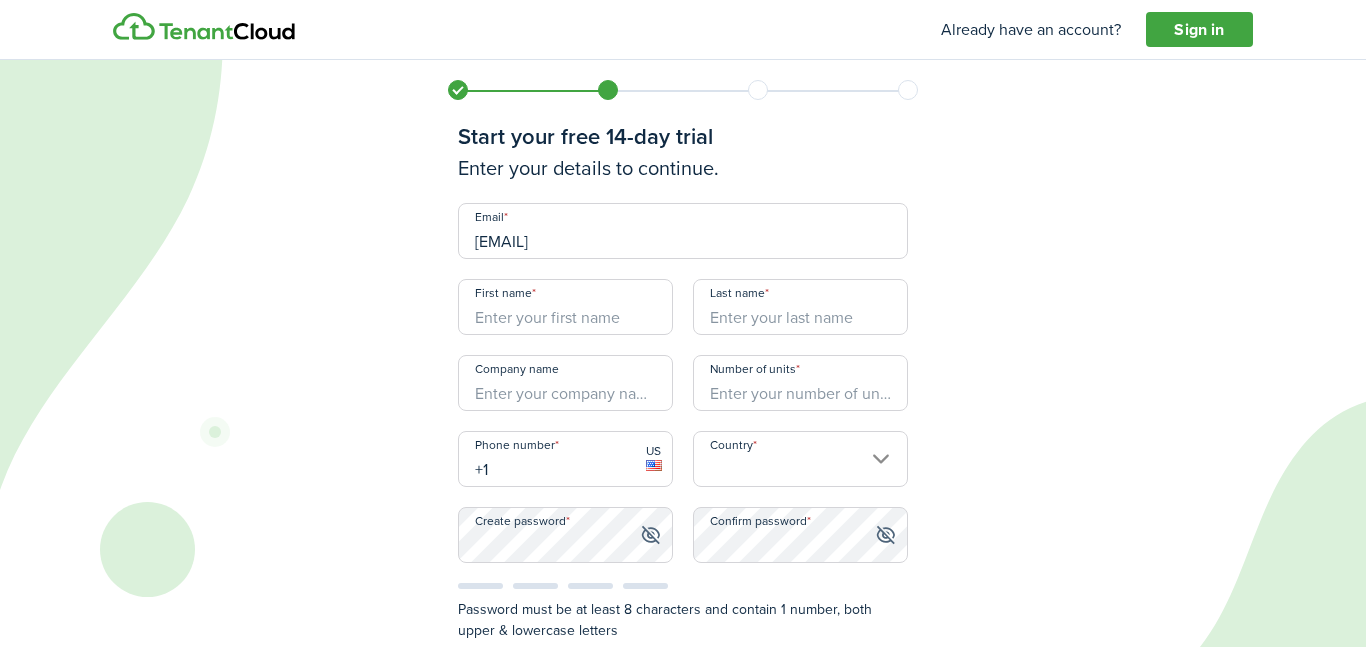 click on "First name" at bounding box center (565, 307) 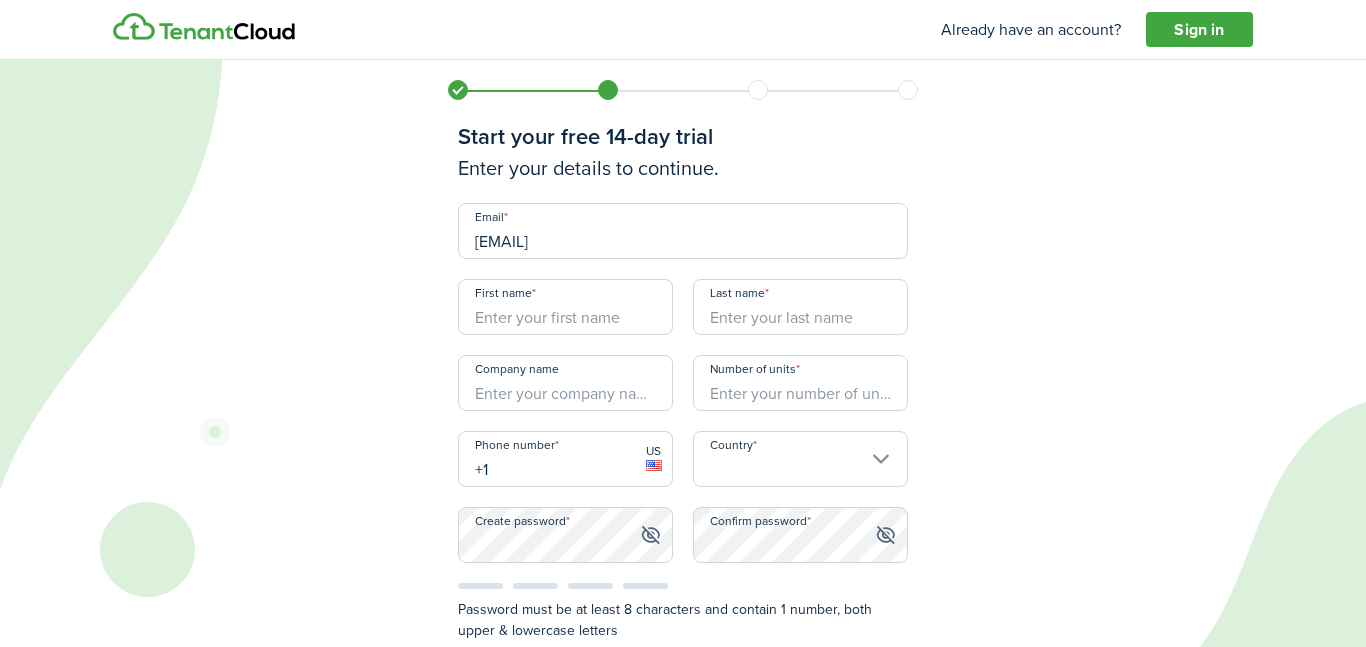 type on "[FIRST]" 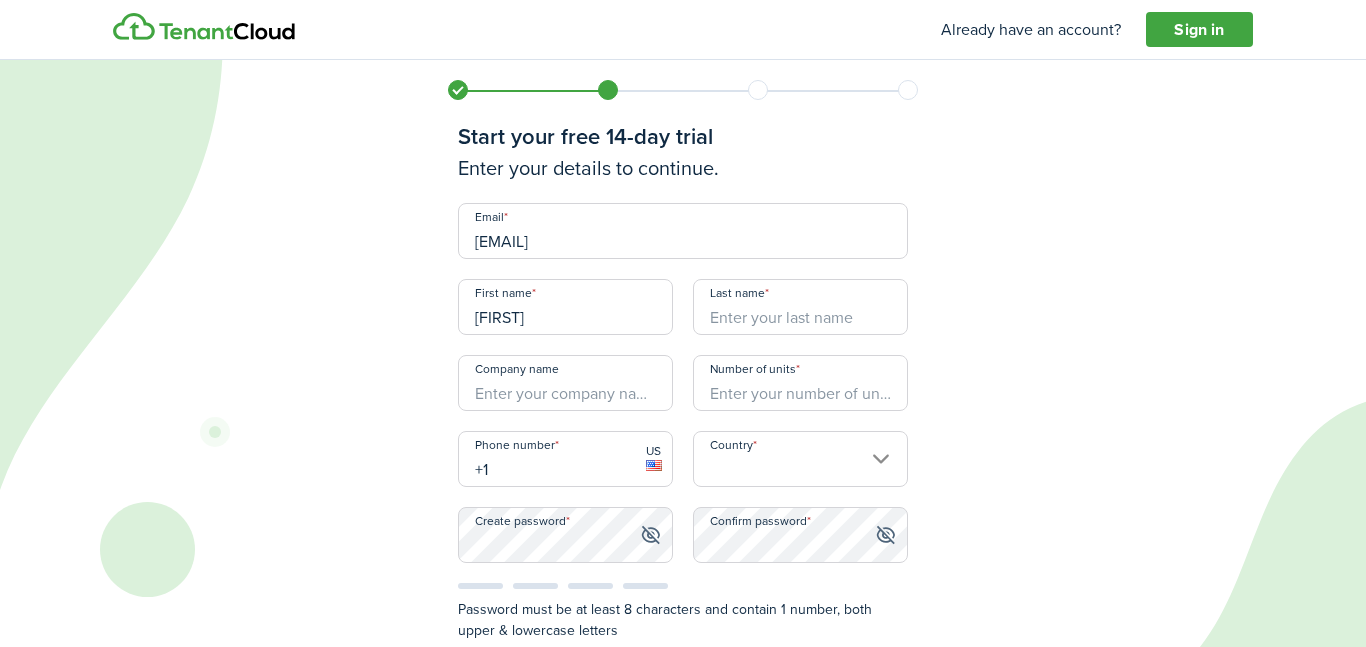 type on "[LAST]" 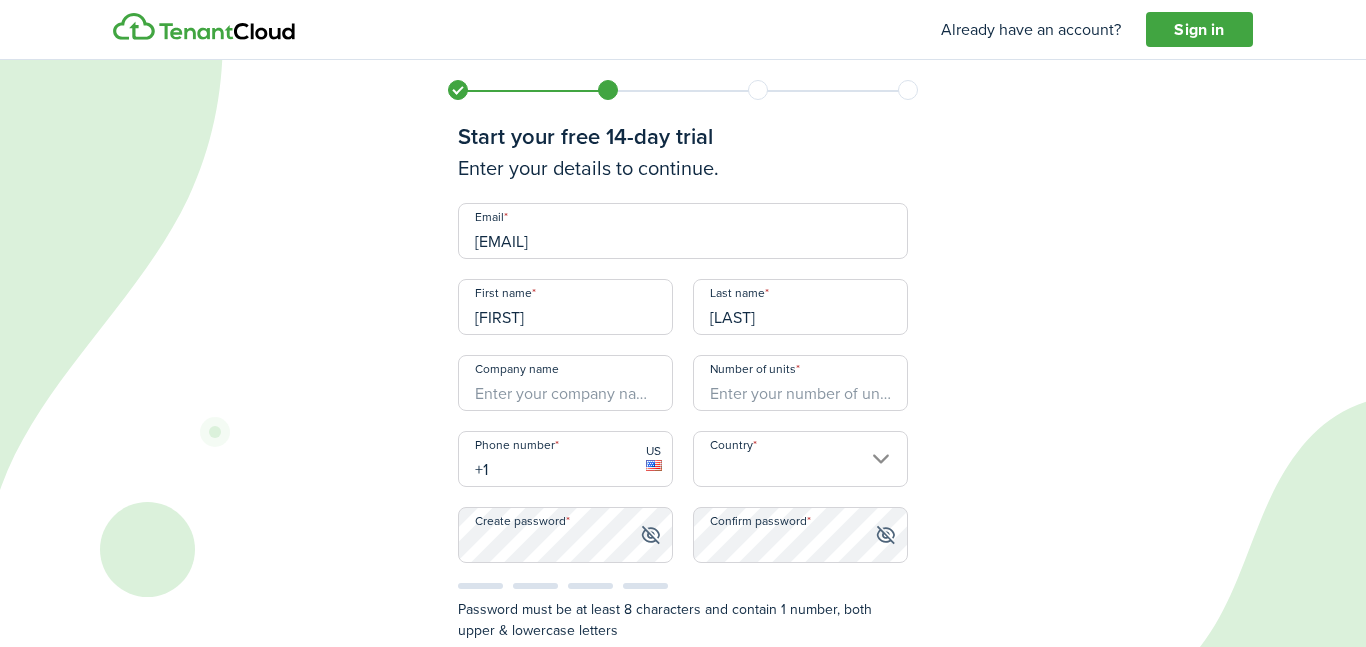 type on "United States" 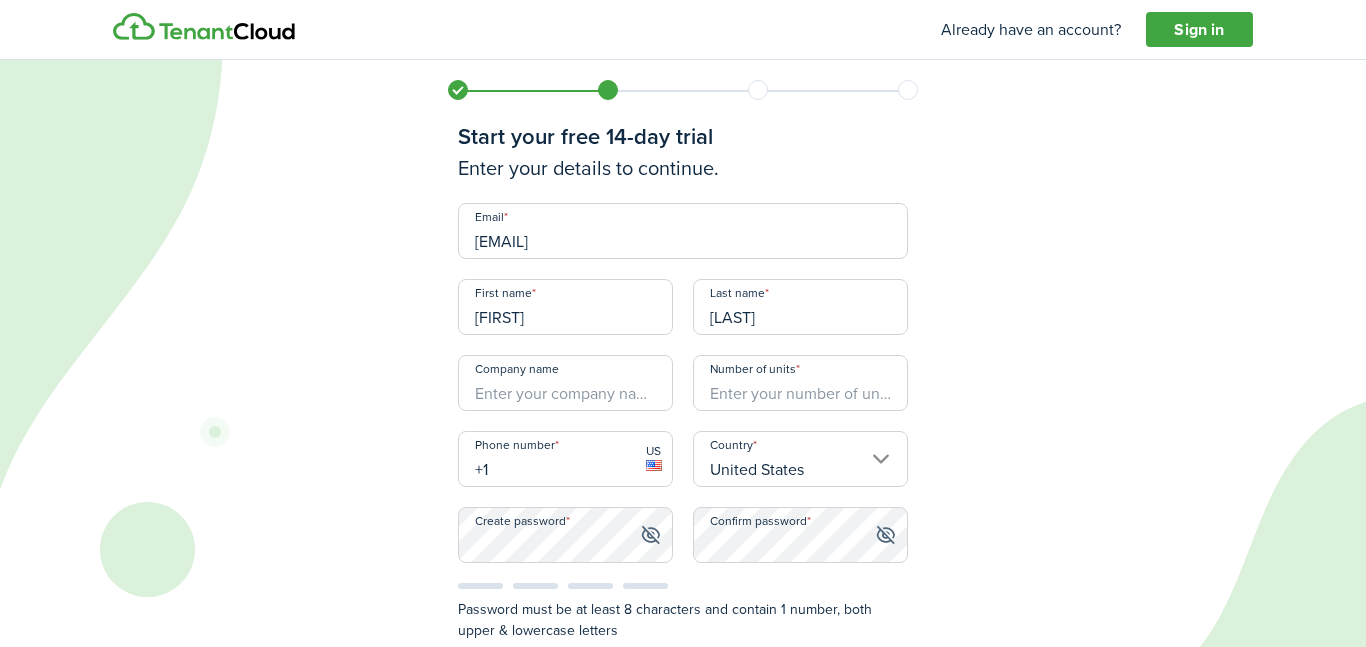 click on "Company name" at bounding box center [565, 383] 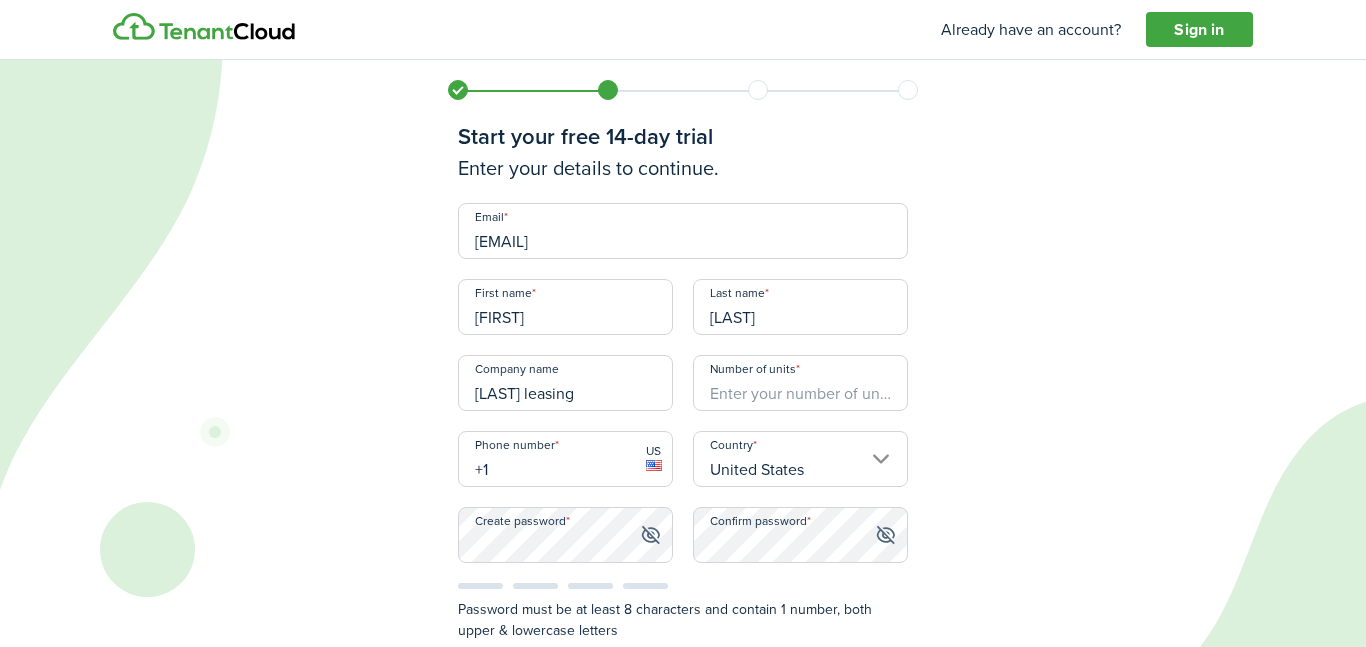 type on "[LAST] leasing" 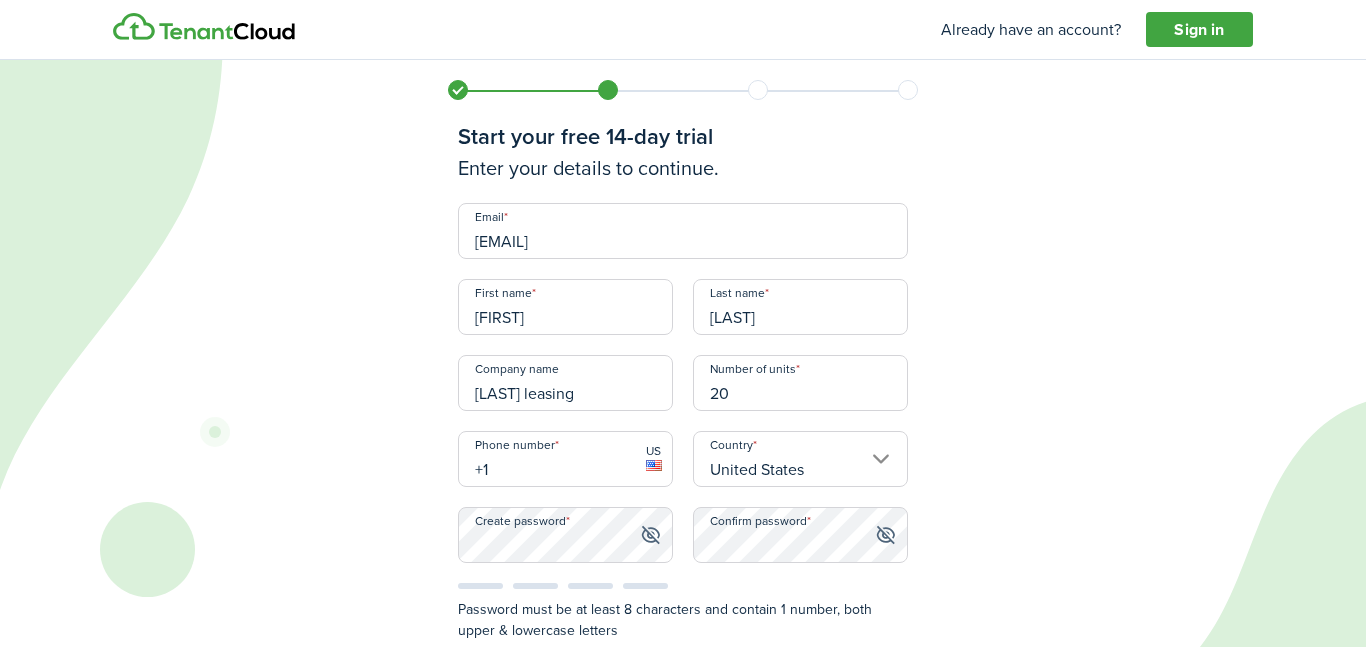 type on "20" 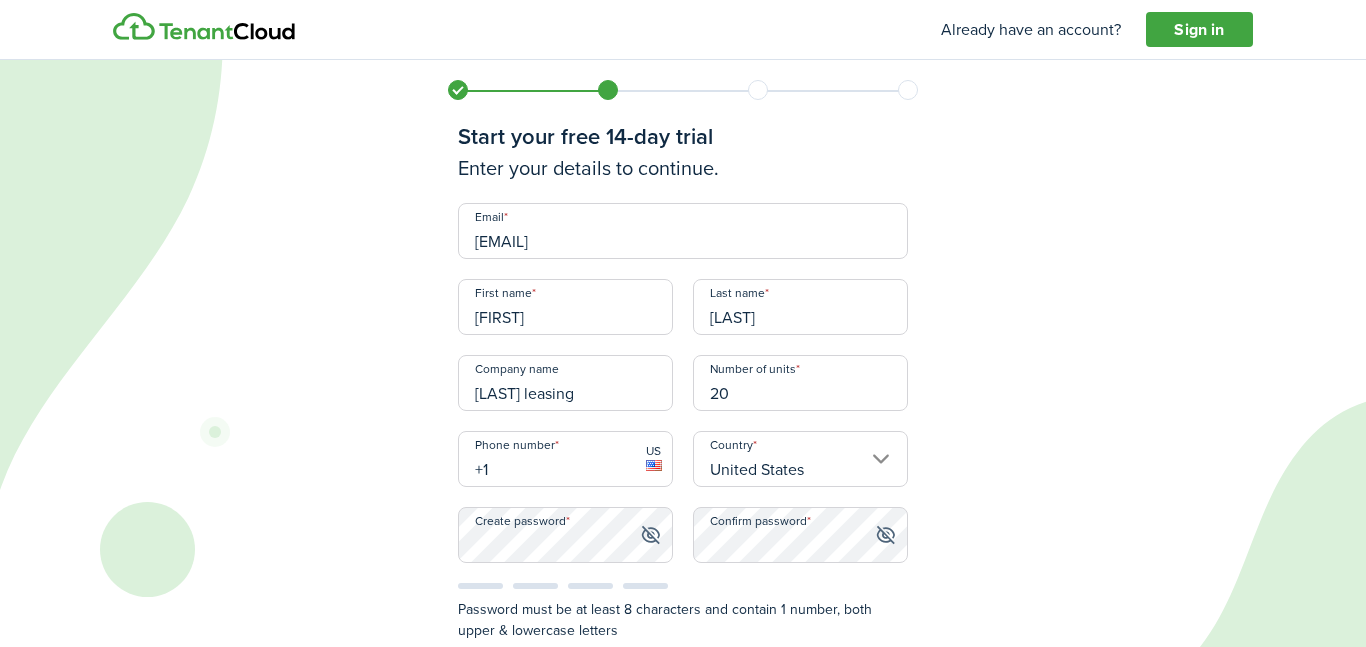 type on "[PHONE]" 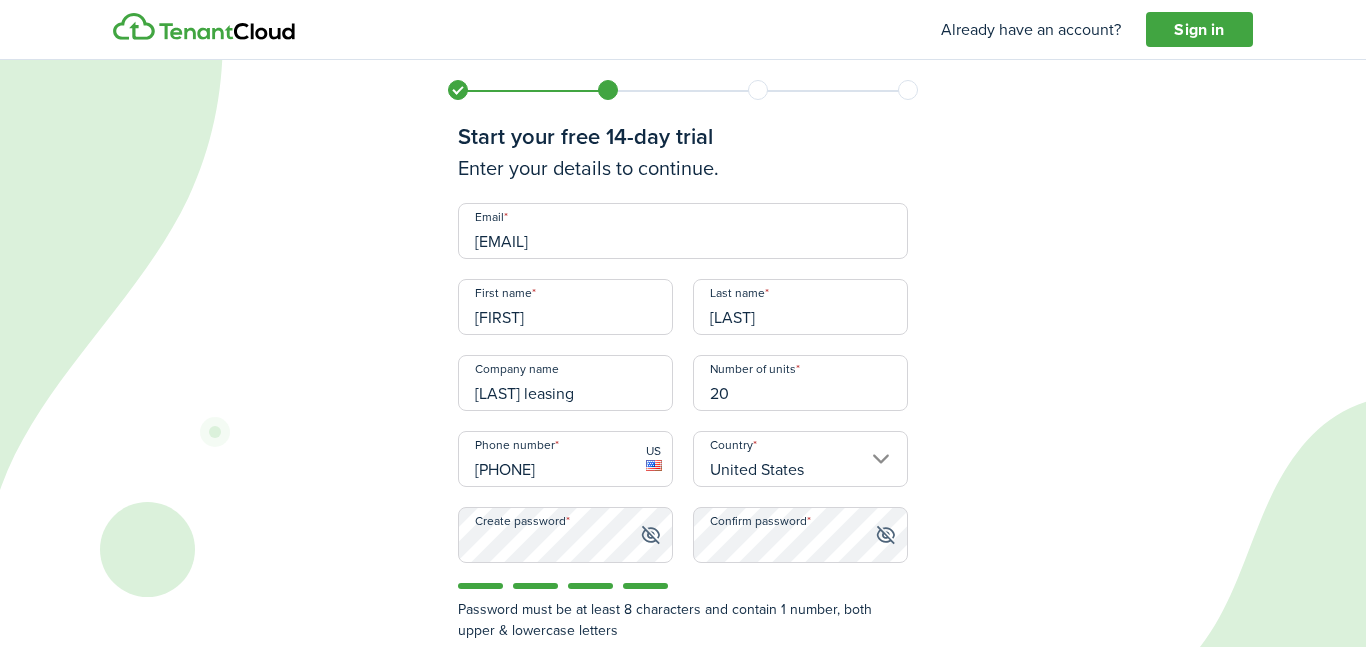 click on "Start your free 14-day trial Enter your details to continue.  Email  [EMAIL]  First name  [FIRST]  Last name  [LAST]  Company name  [COMPANY_NAME]  Number of units  20  Phone number  [PHONE] US  Country  [COUNTRY]  Create password   Confirm password   Password must be at least 8 characters and contain 1 number, both upper & lowercase letters
I agree to the Terms of Use  and  Privacy Policy.  I agree to receive SMS marketing communications.  Start my free trial" at bounding box center [683, 405] 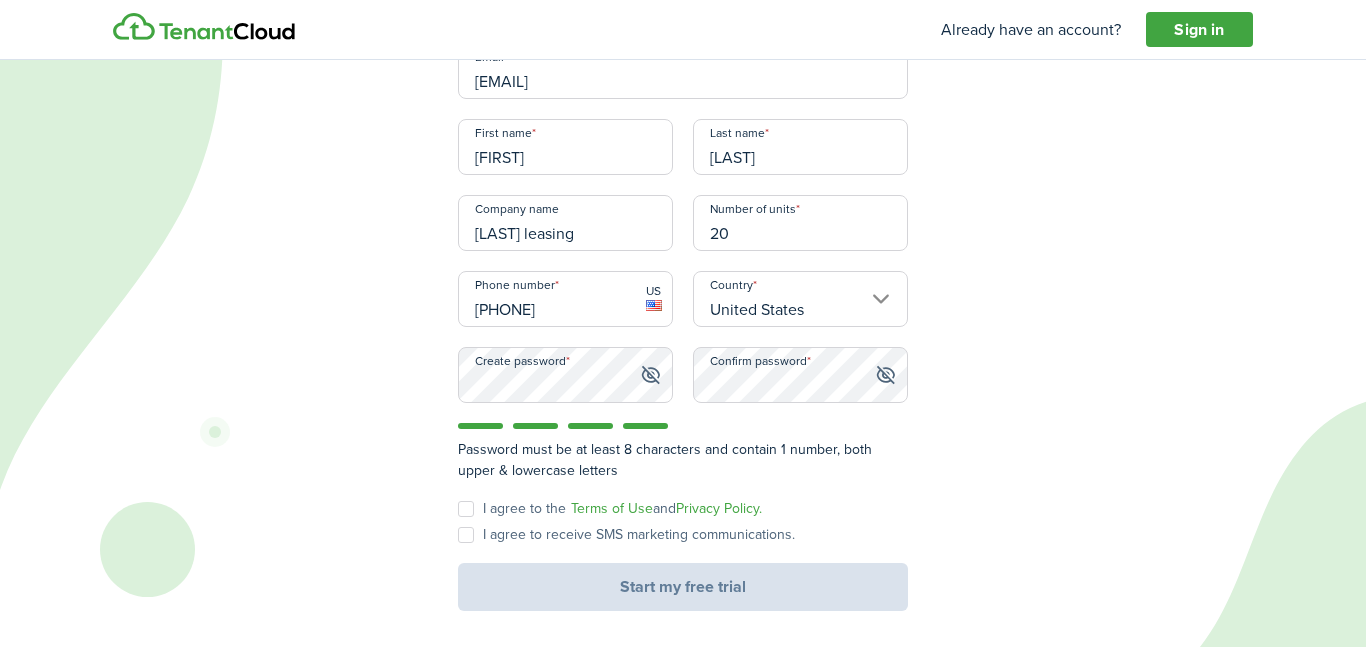 scroll, scrollTop: 164, scrollLeft: 0, axis: vertical 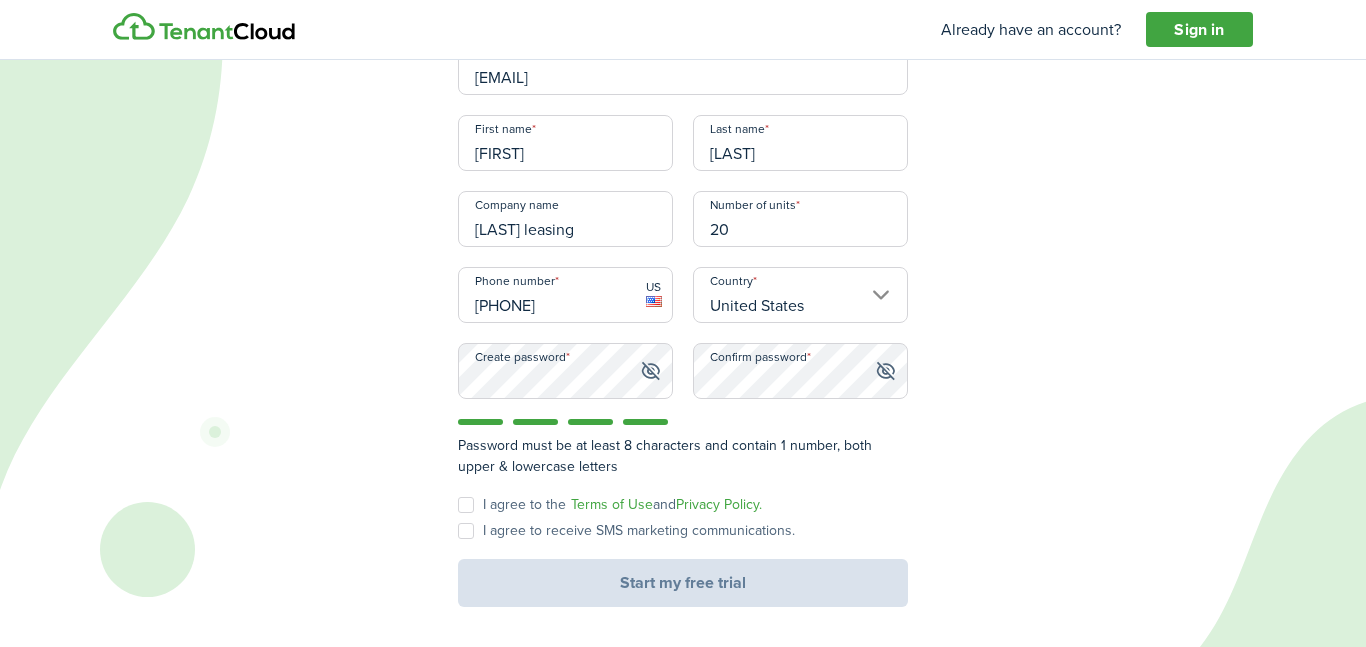 click on "I agree to the Terms of Use  and  Privacy Policy." at bounding box center [610, 505] 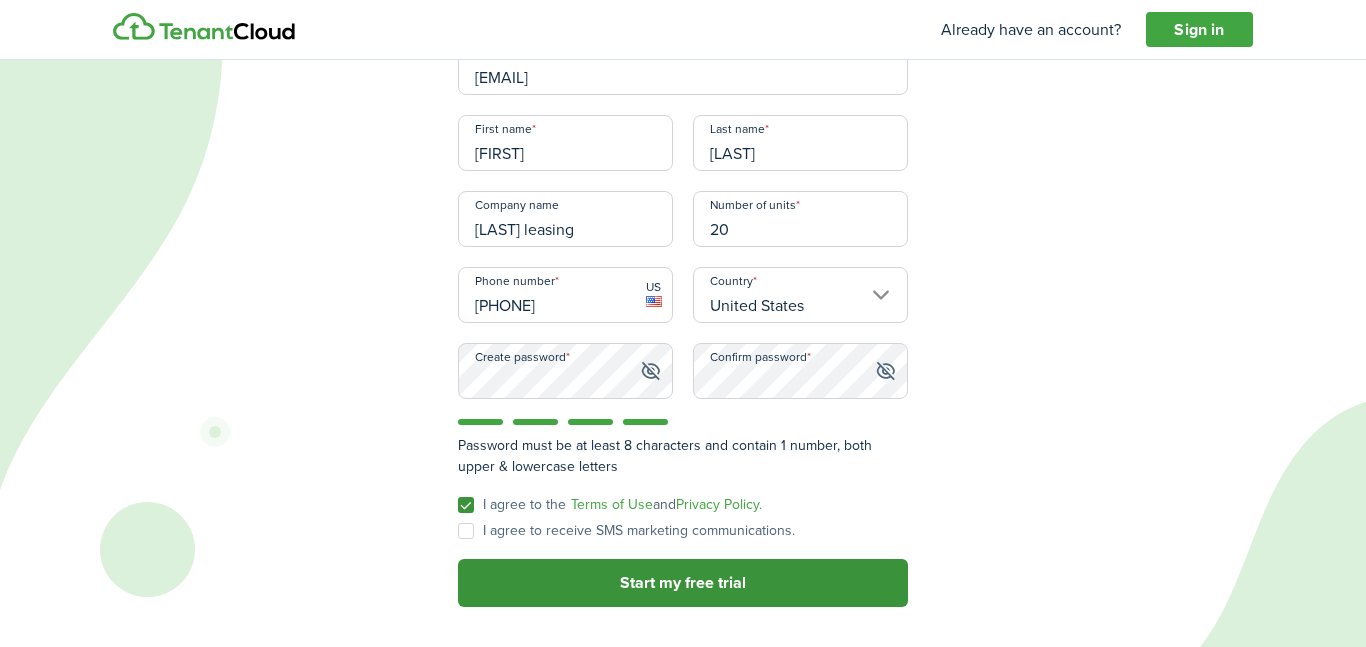 click on "Start my free trial" at bounding box center [683, 583] 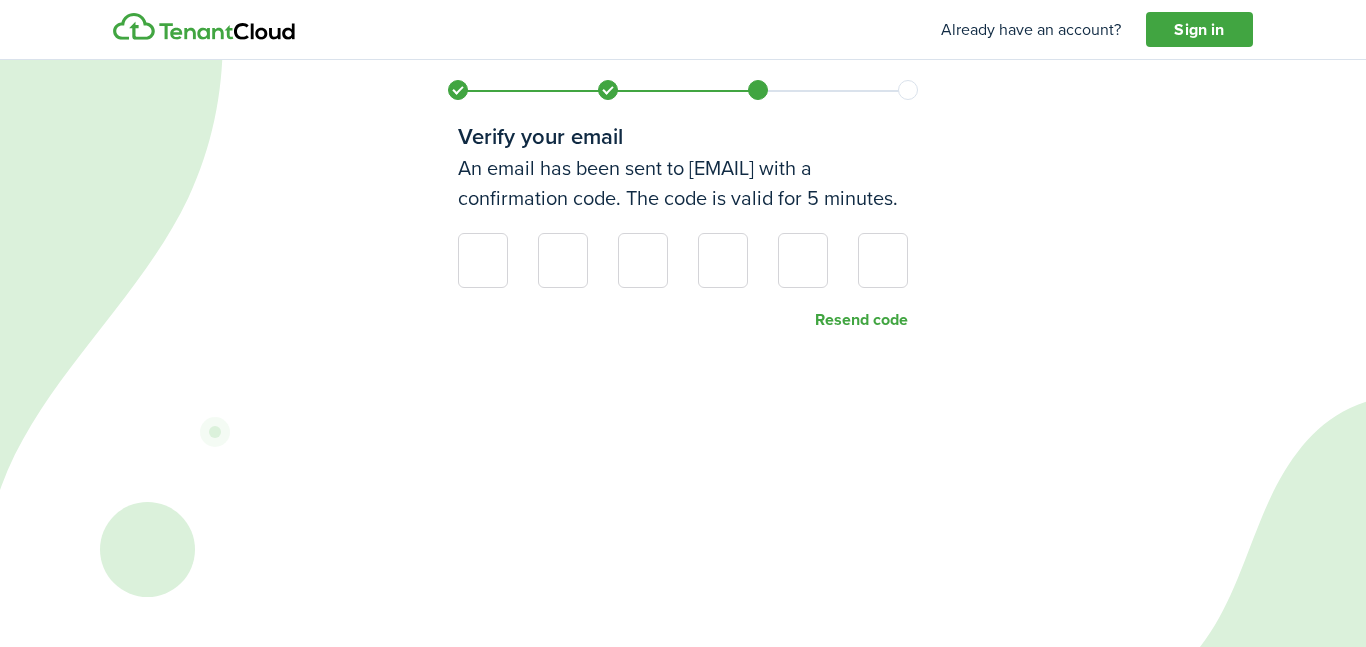 scroll, scrollTop: 0, scrollLeft: 0, axis: both 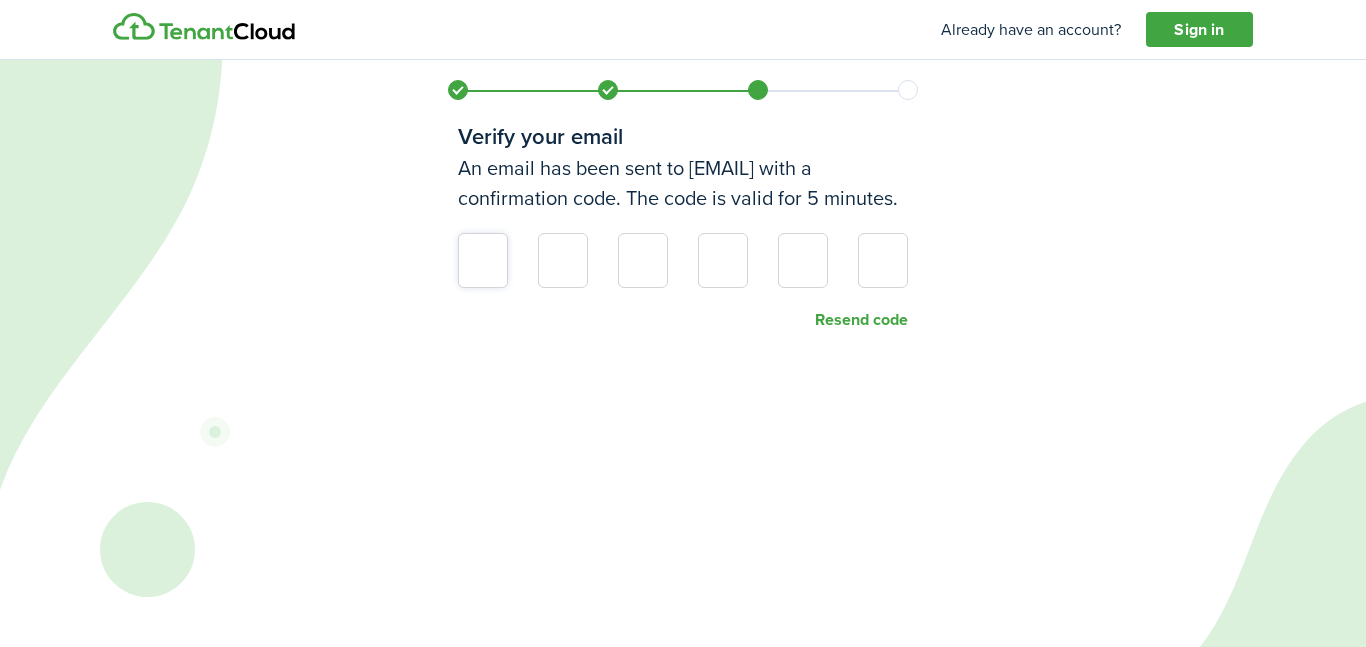 type on "6" 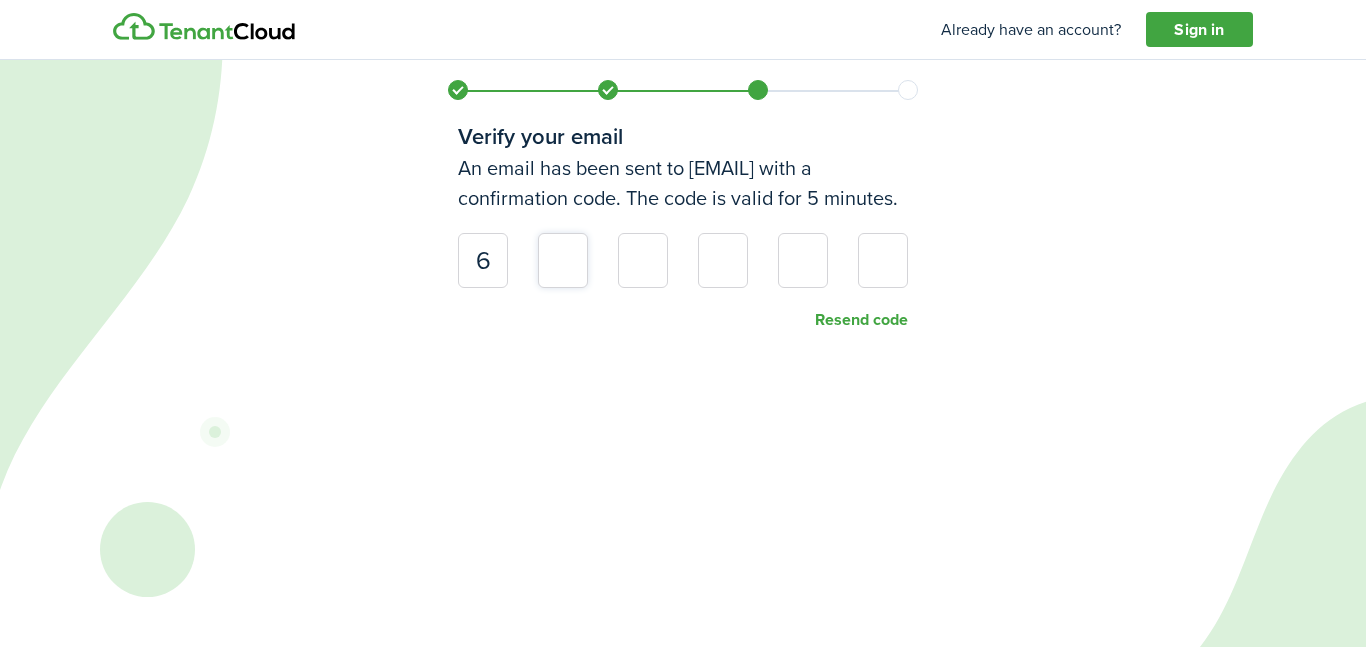 type on "9" 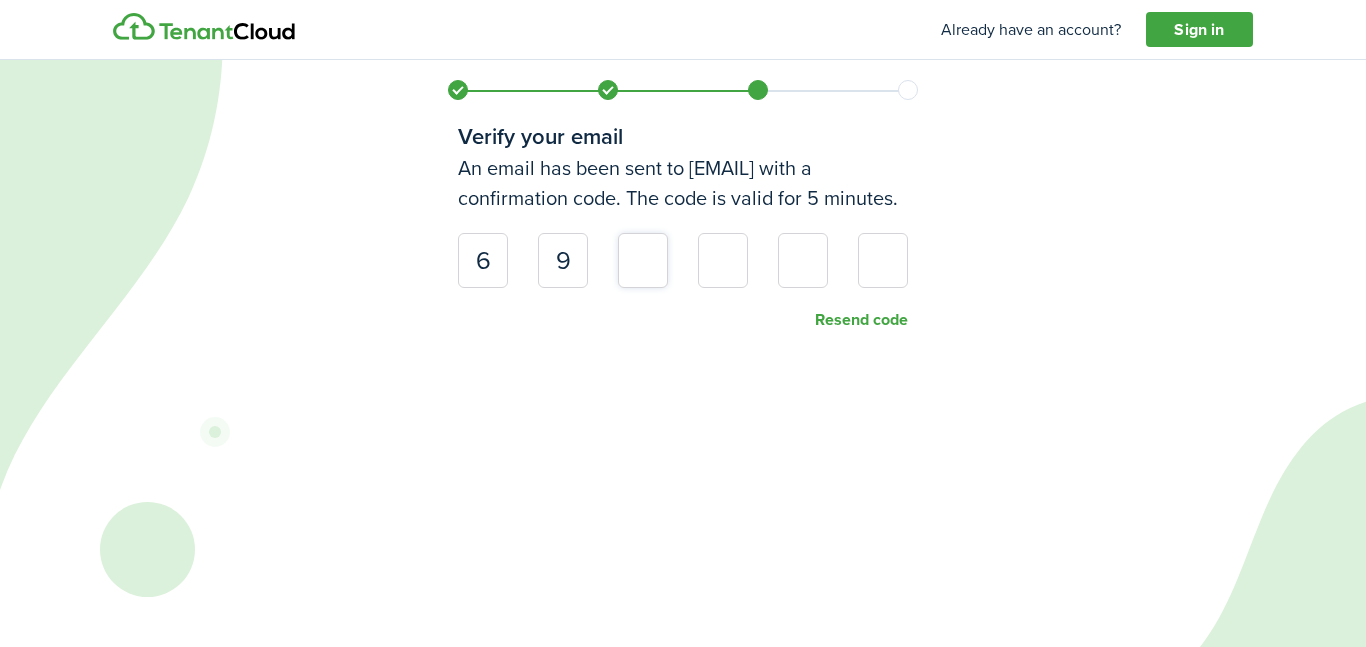 type on "4" 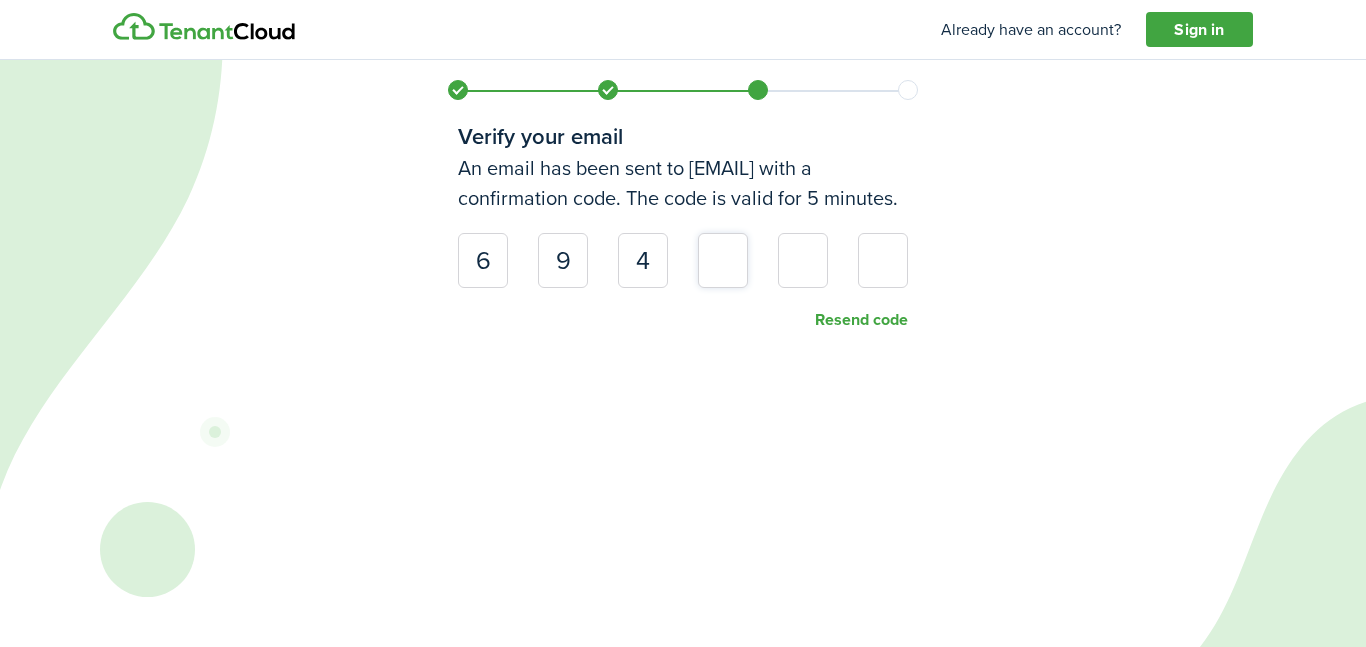 type on "4" 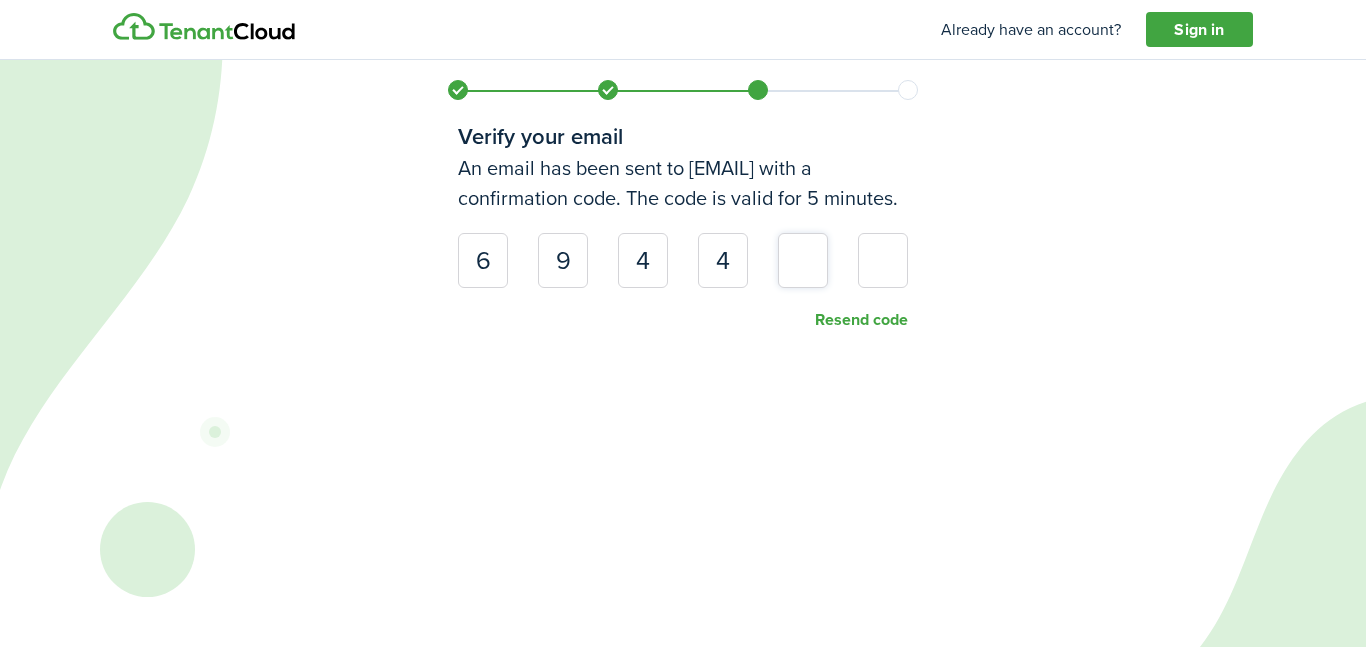 type on "3" 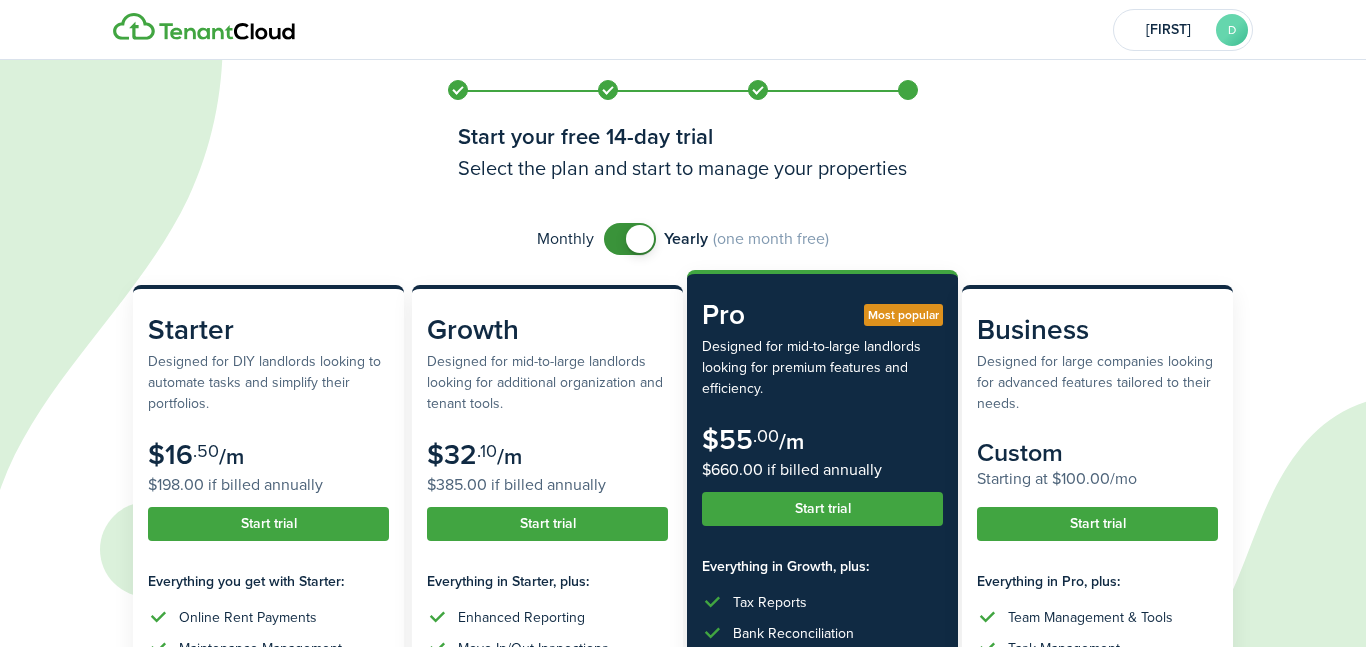 click at bounding box center [575, 323] 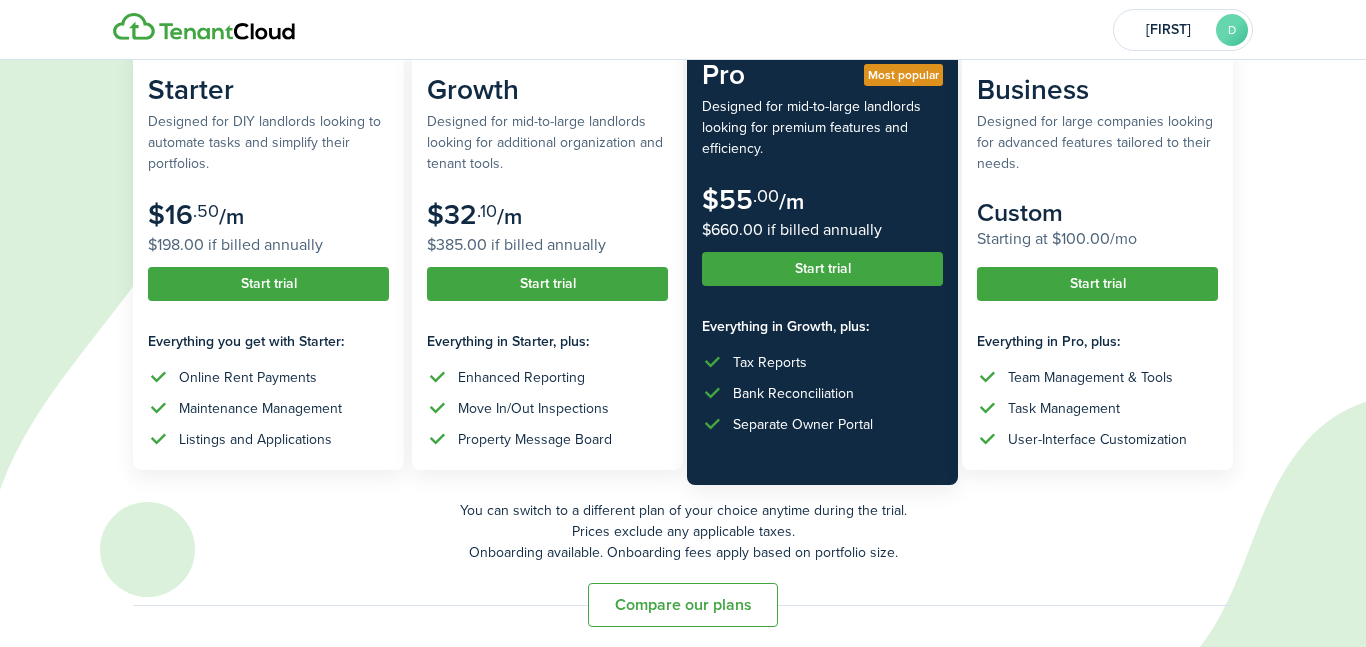 scroll, scrollTop: 250, scrollLeft: 0, axis: vertical 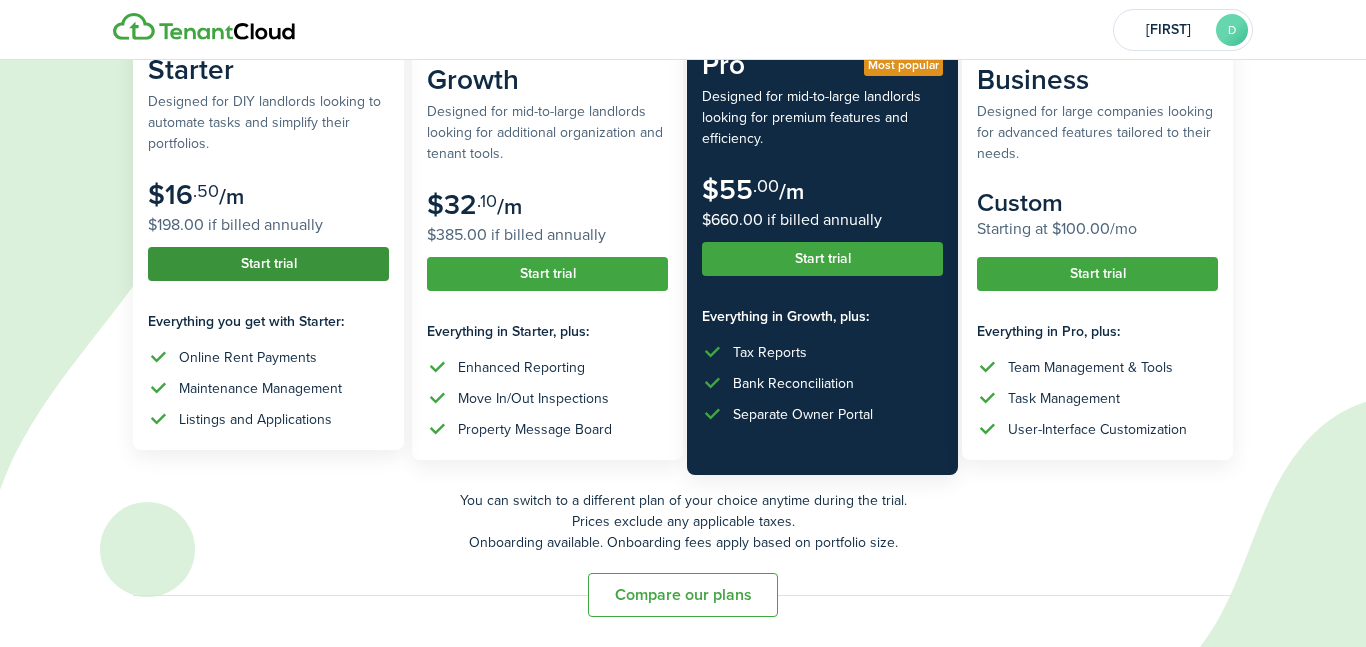 click on "Start trial" at bounding box center [268, 264] 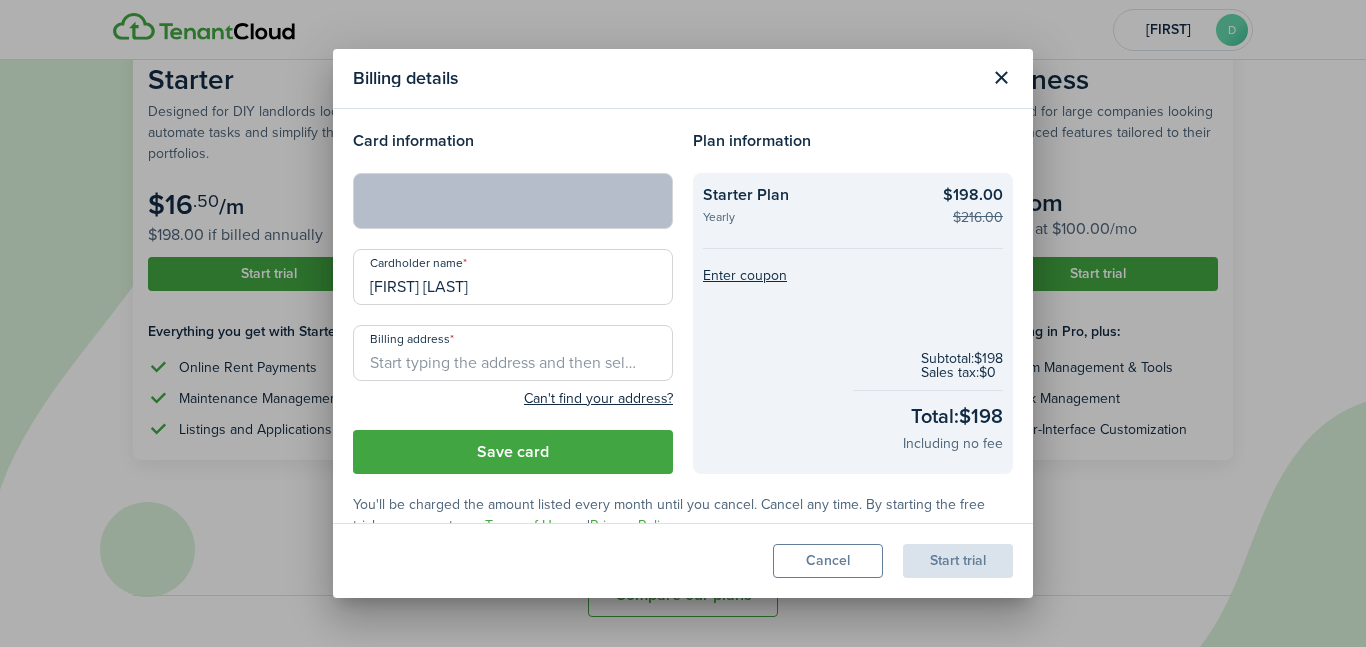 click on "Billing address" at bounding box center [513, 353] 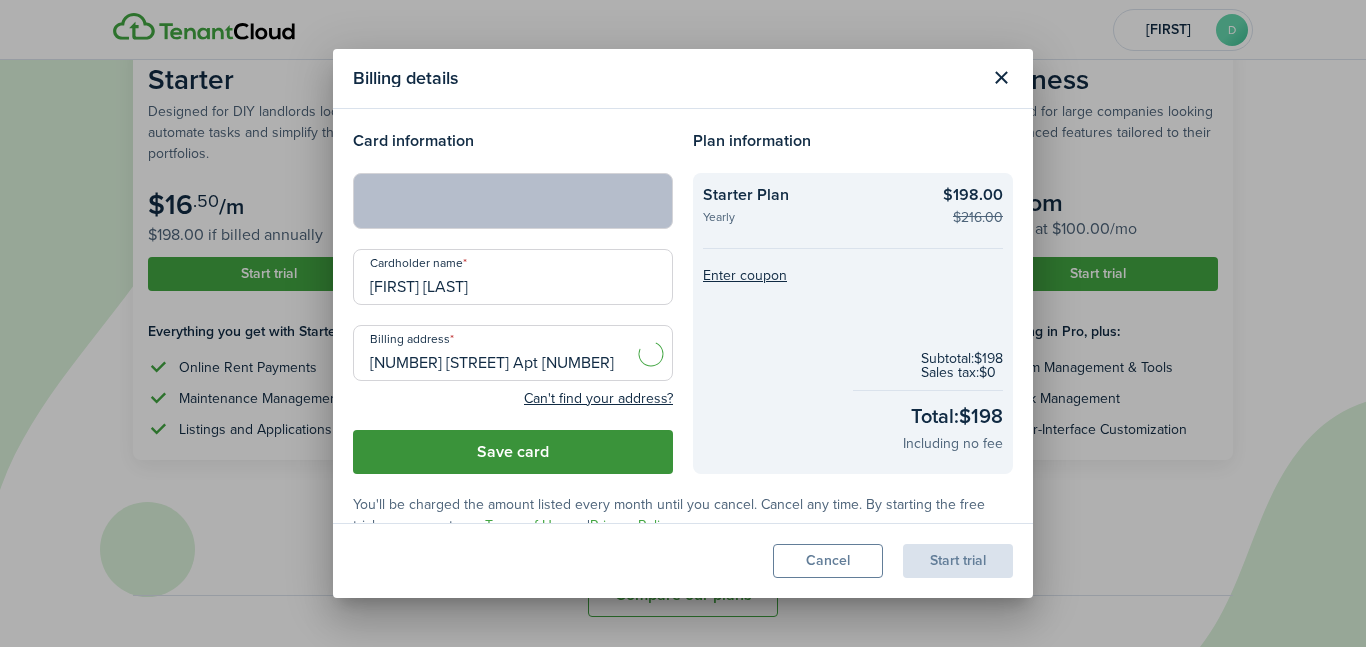 click on "Save card" at bounding box center (513, 452) 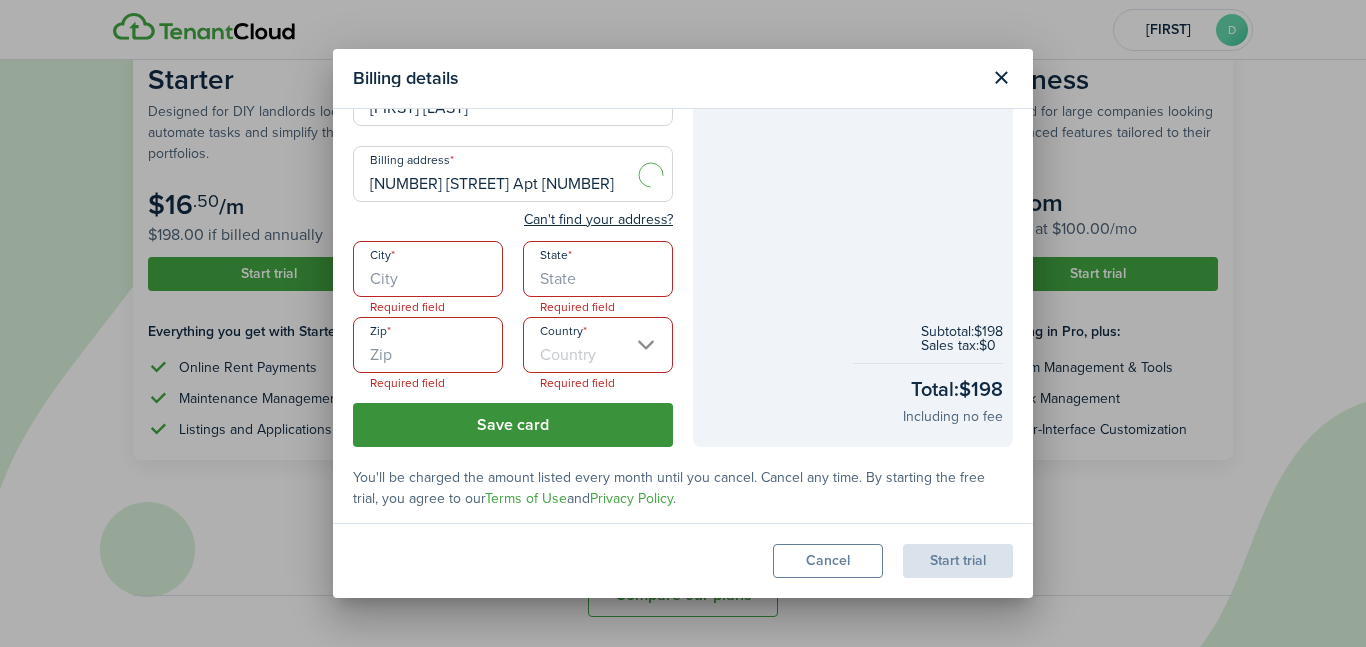 scroll, scrollTop: 184, scrollLeft: 0, axis: vertical 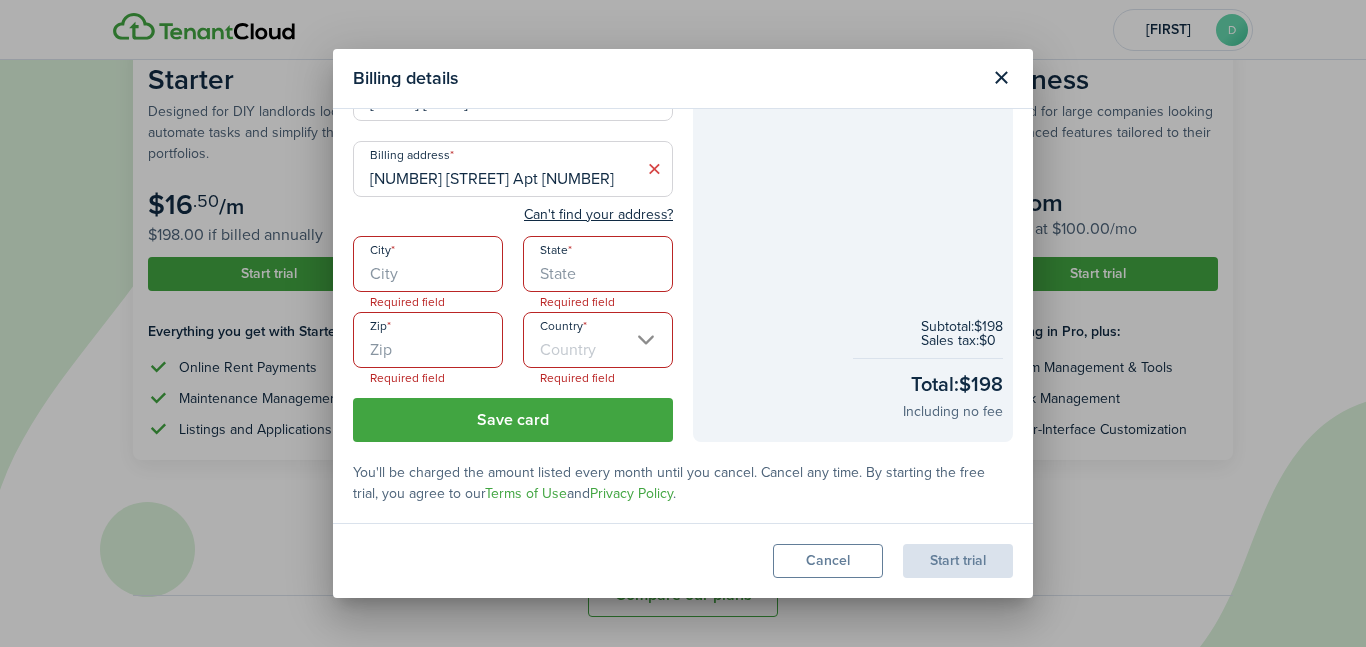 click on "City" at bounding box center [428, 264] 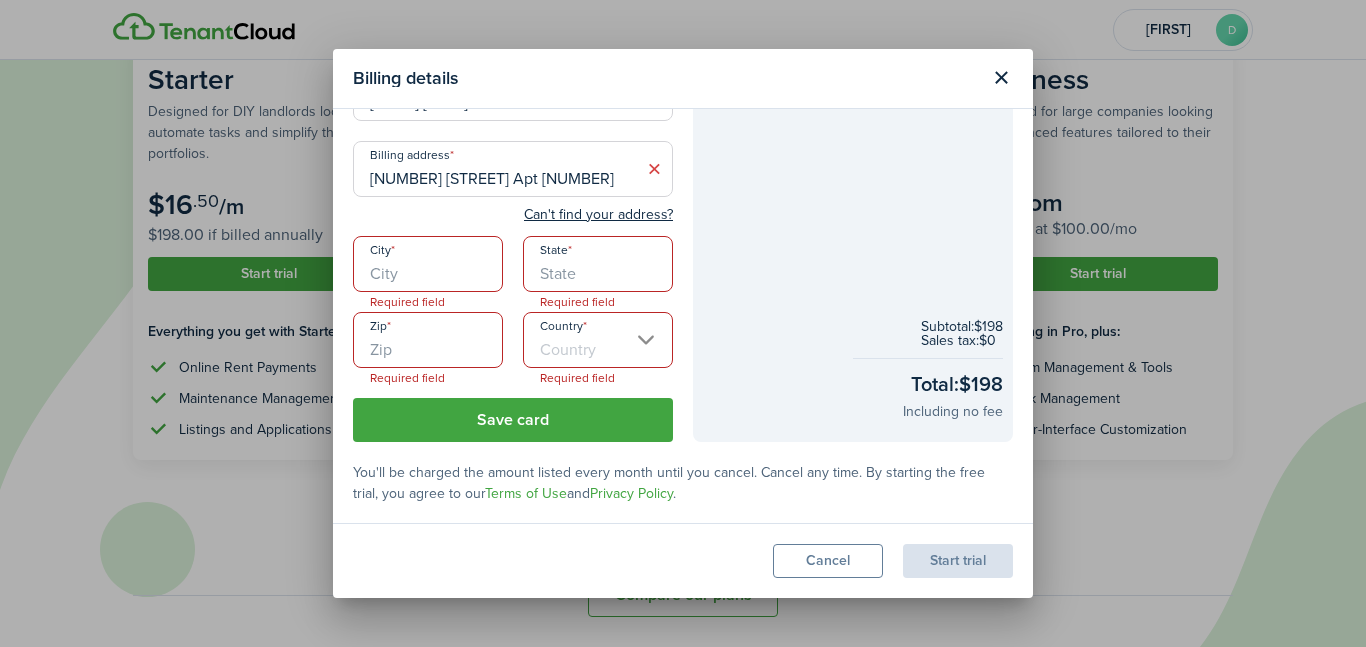 type on "[CITY]" 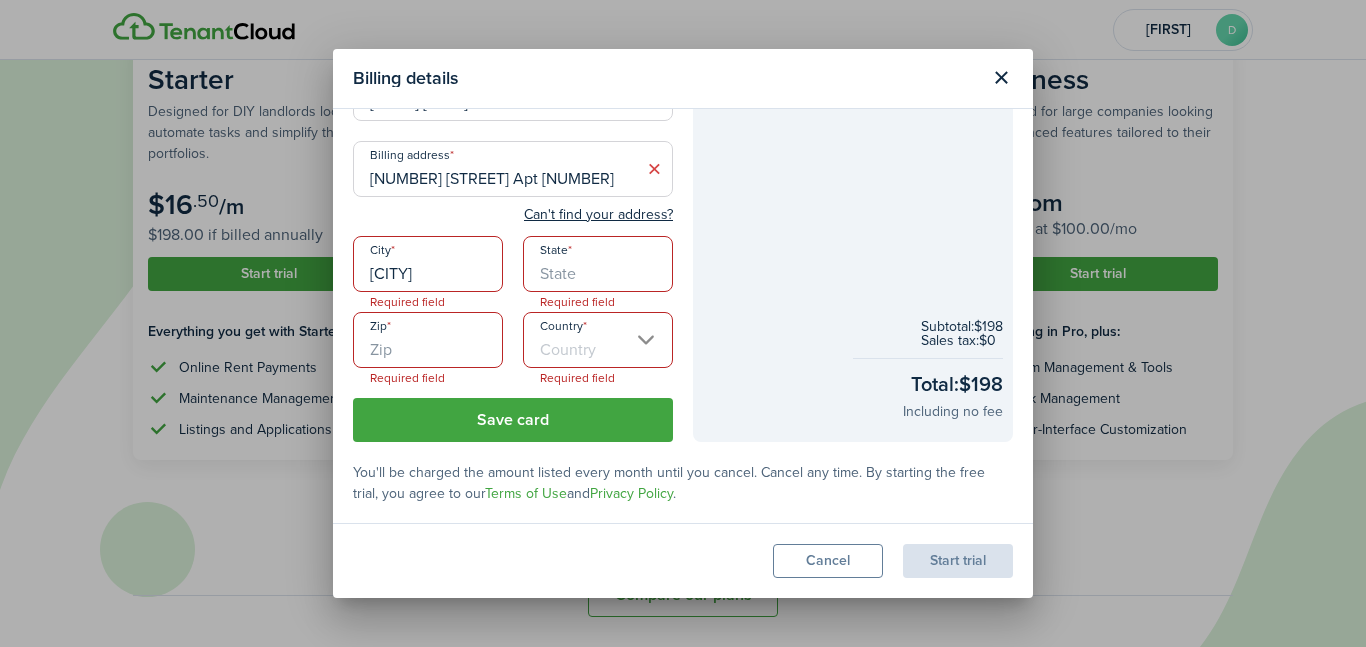 type on "VA" 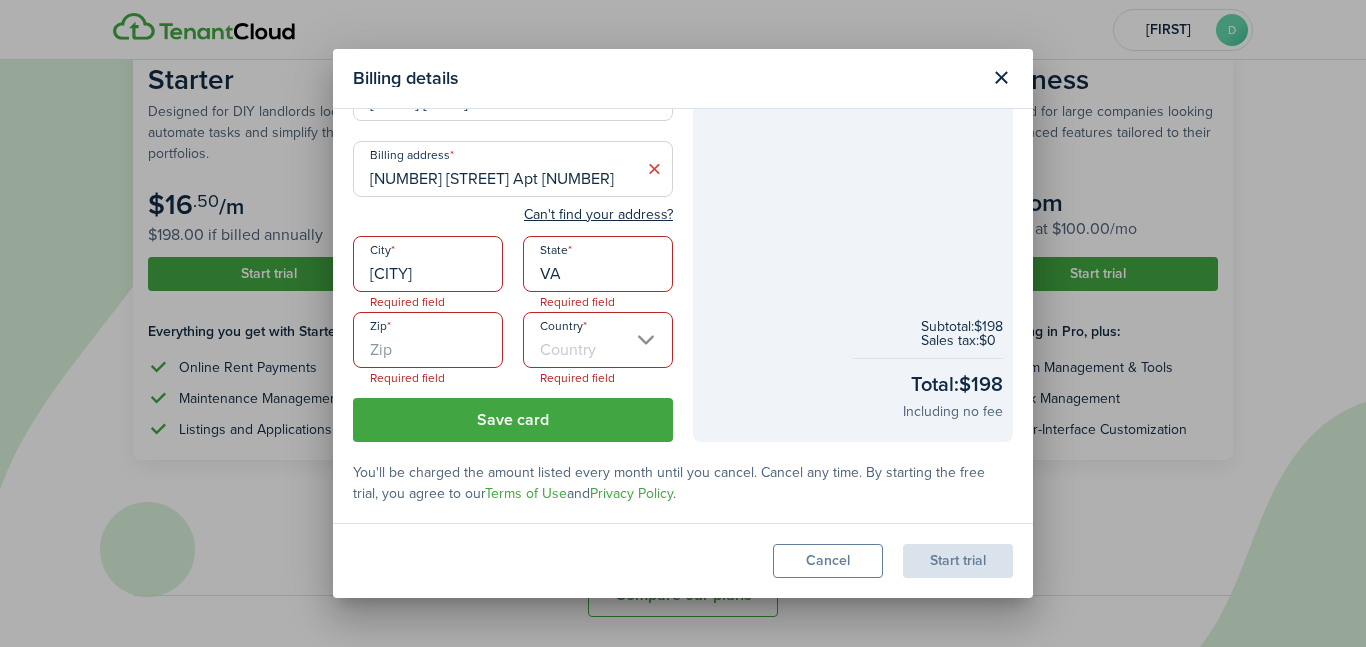 type on "[POSTAL_CODE]" 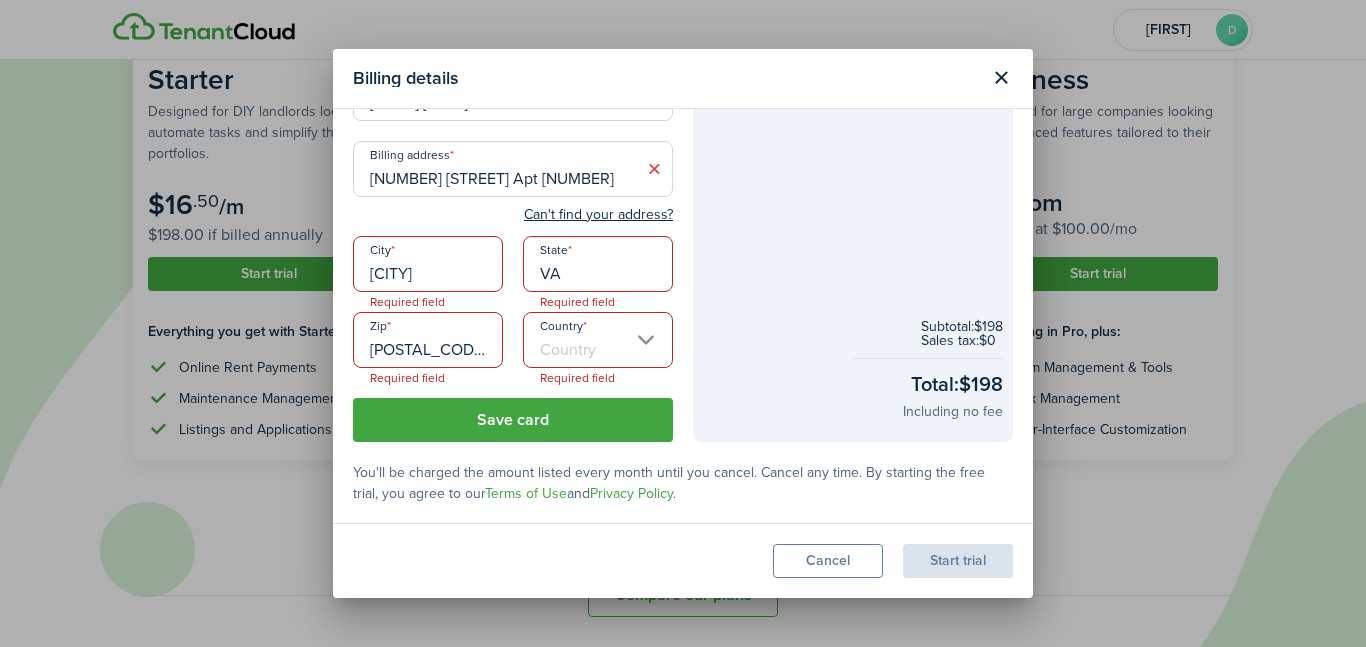 type on "United States" 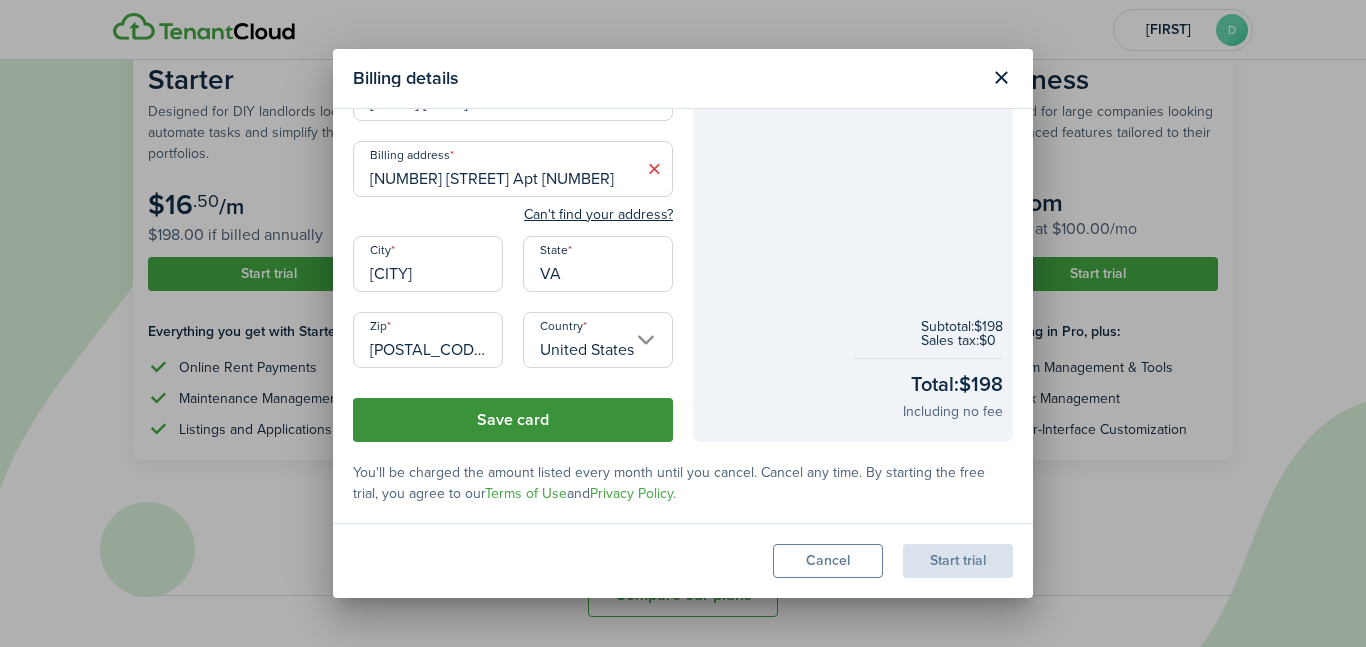 click on "Save card" at bounding box center (513, 420) 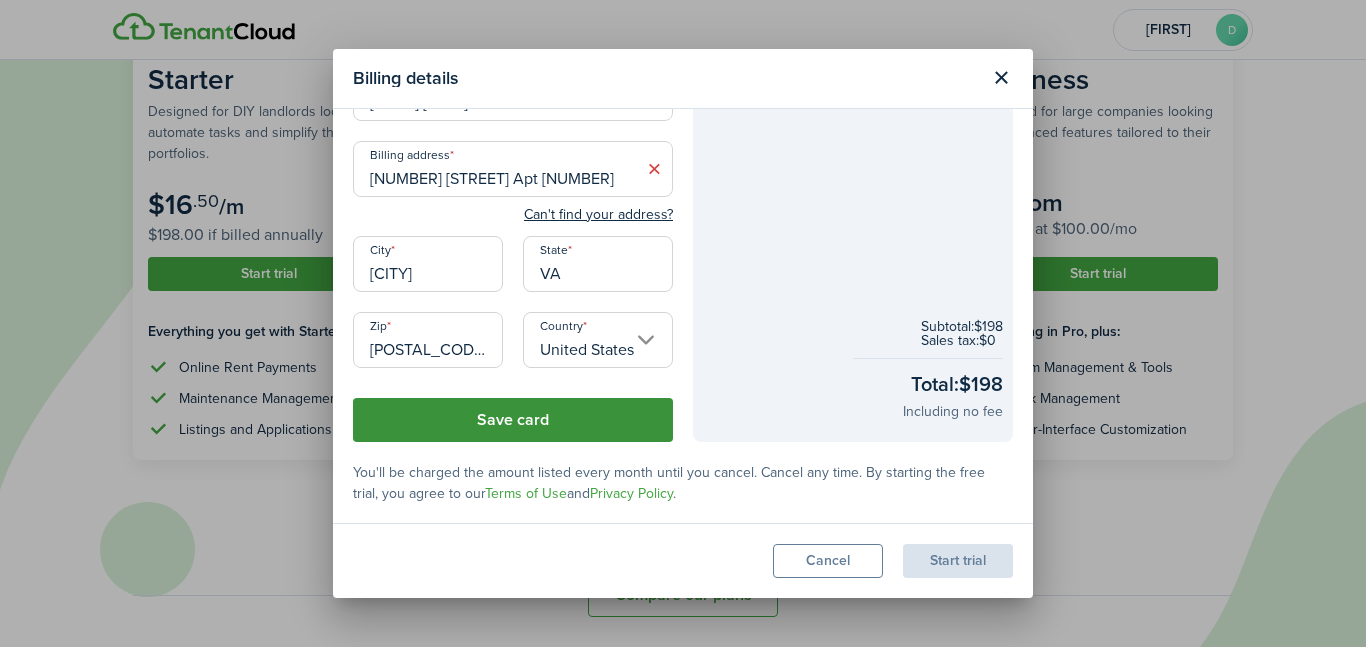 click on "Save card" at bounding box center (513, 420) 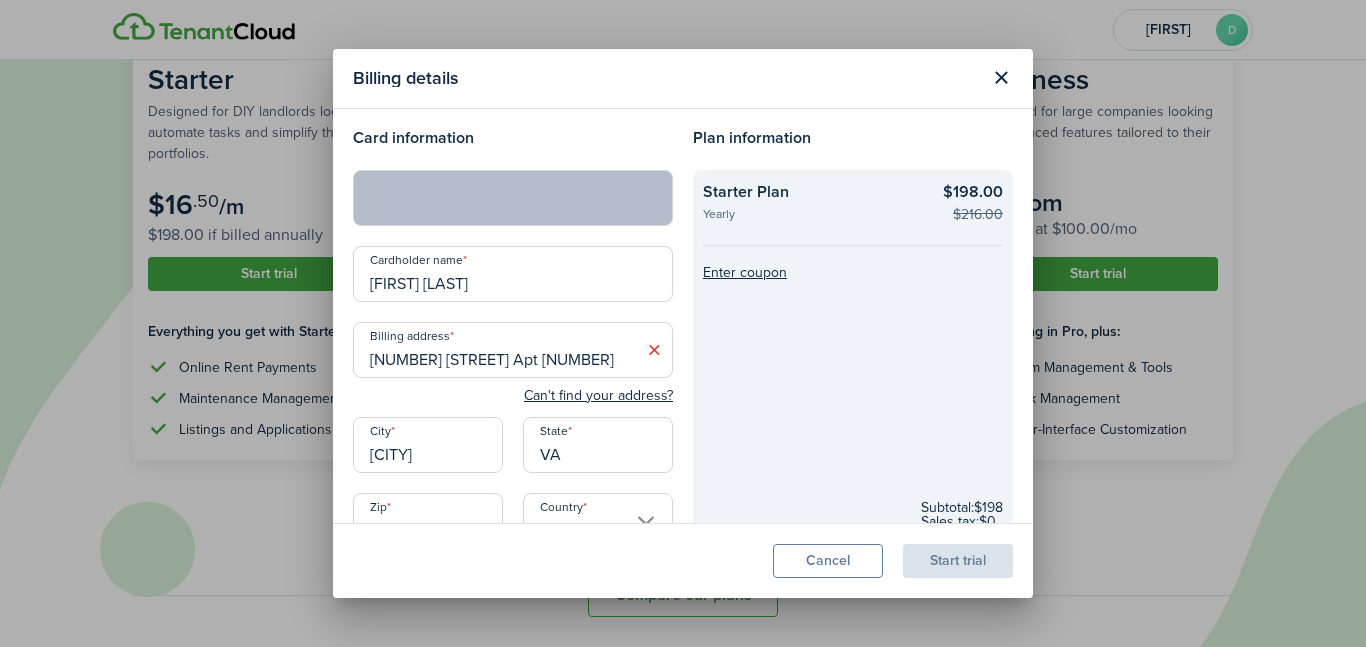 scroll, scrollTop: 0, scrollLeft: 0, axis: both 